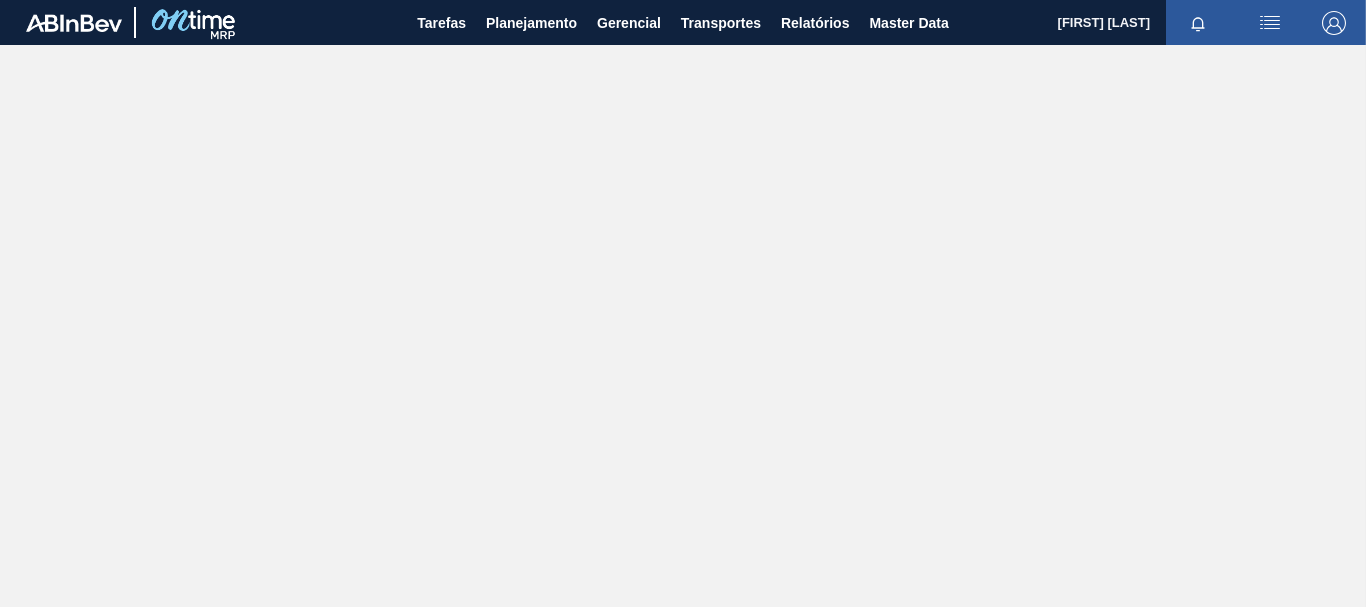 scroll, scrollTop: 0, scrollLeft: 0, axis: both 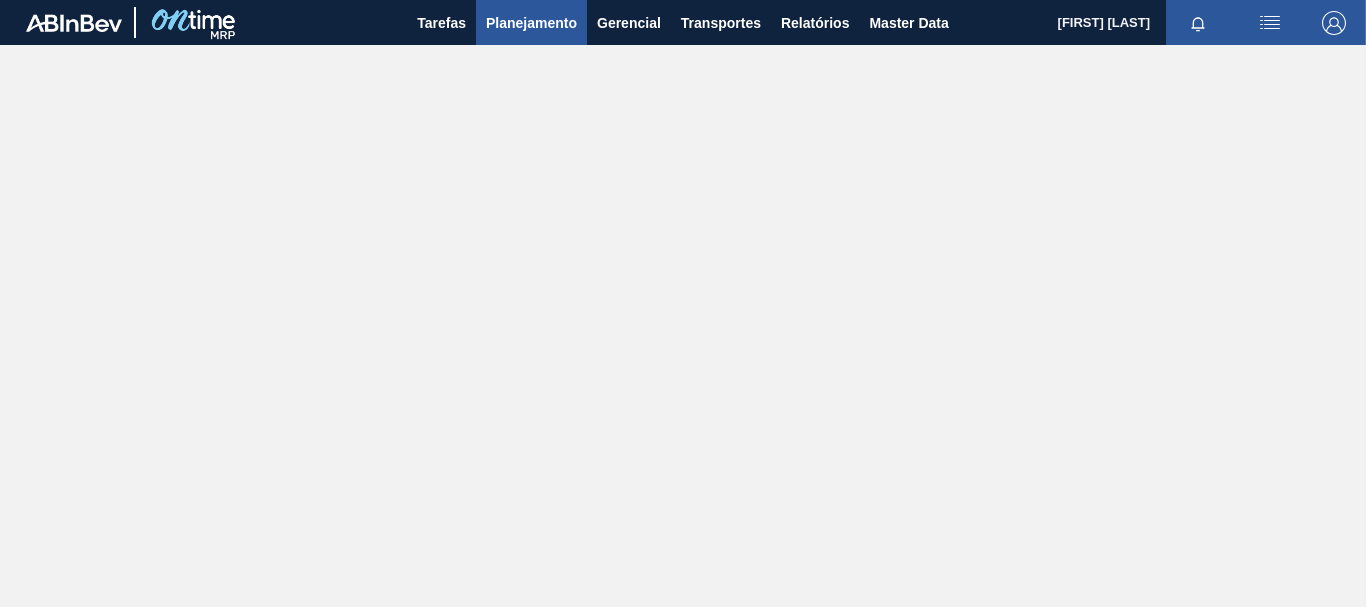 click on "Planejamento" at bounding box center [531, 23] 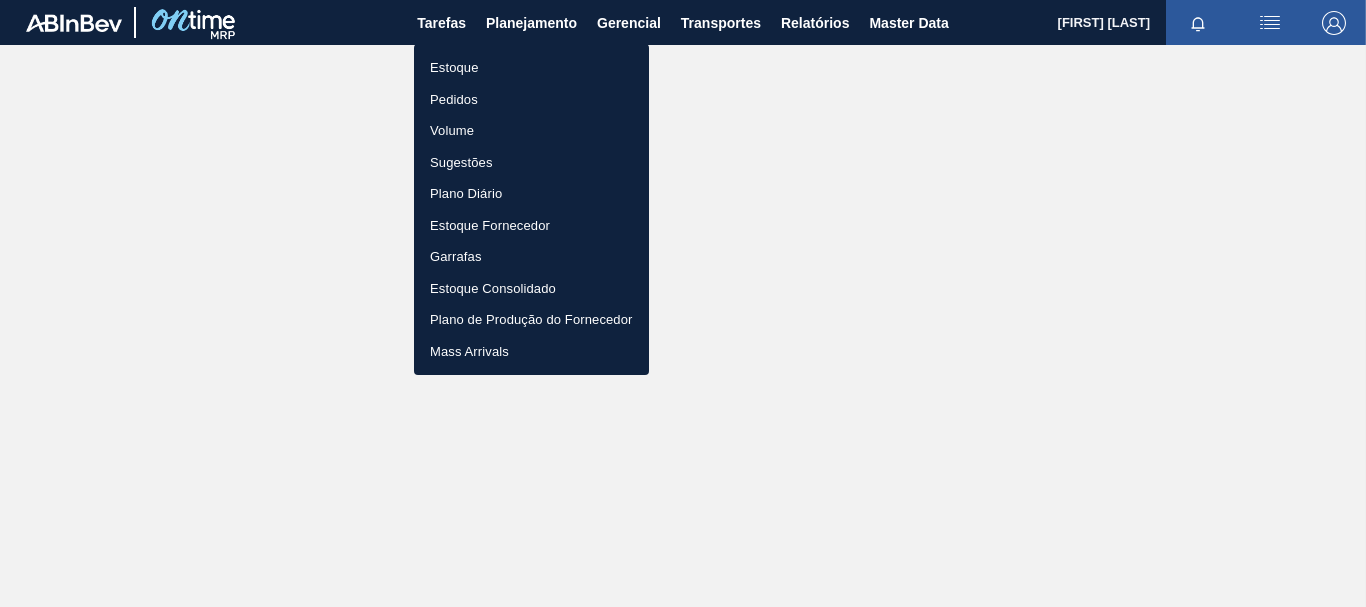 click on "Estoque" at bounding box center [531, 68] 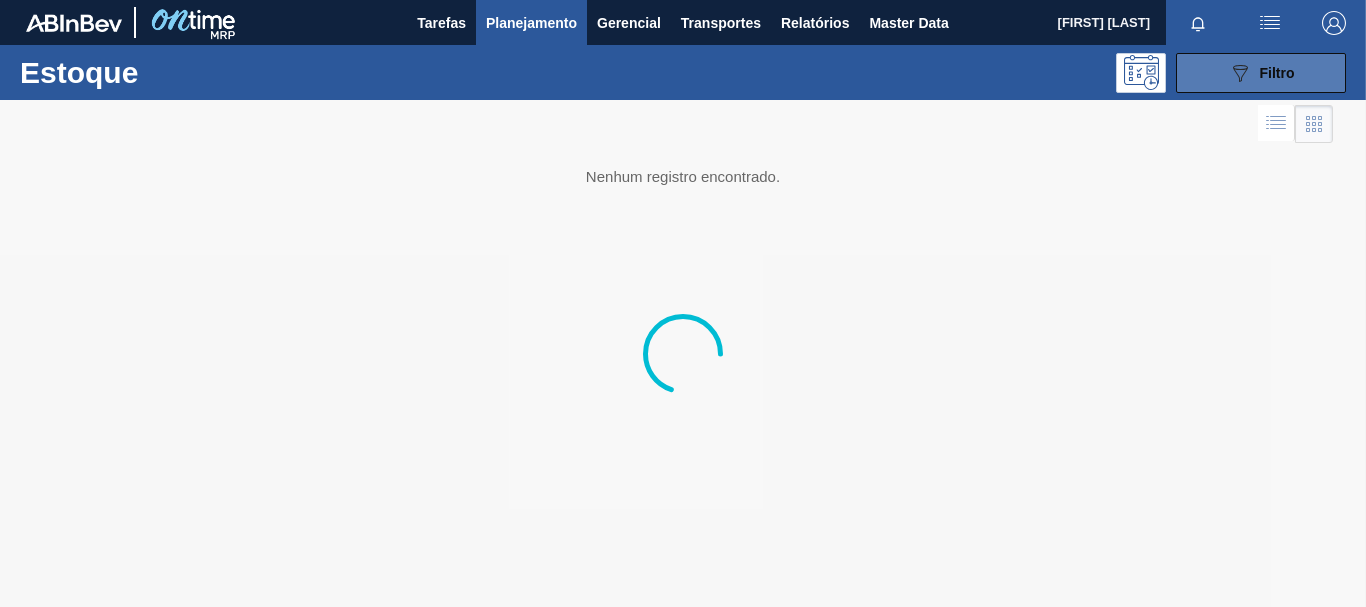 click on "089F7B8B-B2A5-4AFE-B5C0-19BA573D28AC Filtro" at bounding box center (1261, 73) 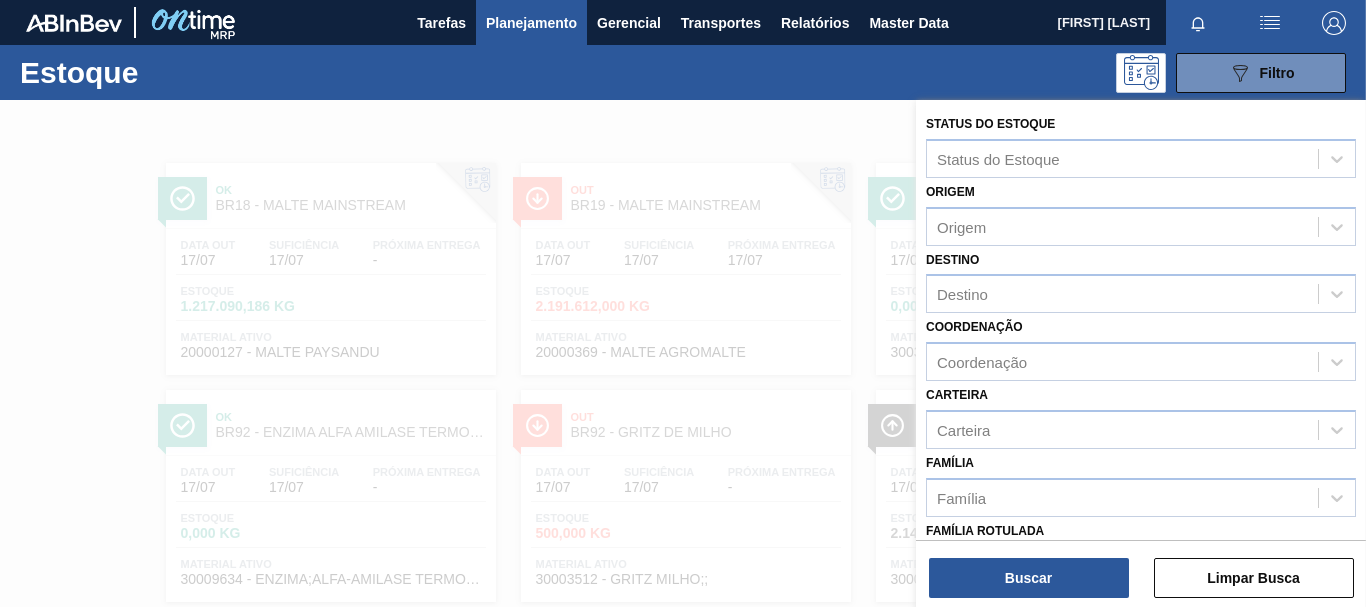 scroll, scrollTop: 348, scrollLeft: 0, axis: vertical 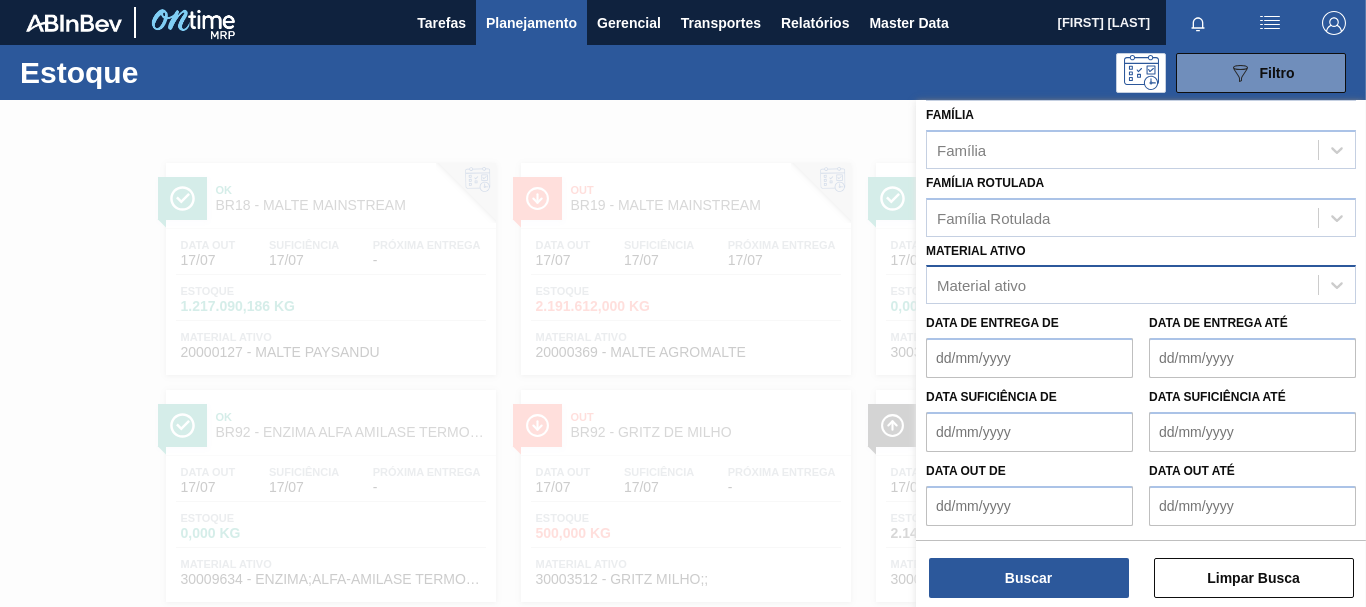 click on "Material ativo" at bounding box center (981, 285) 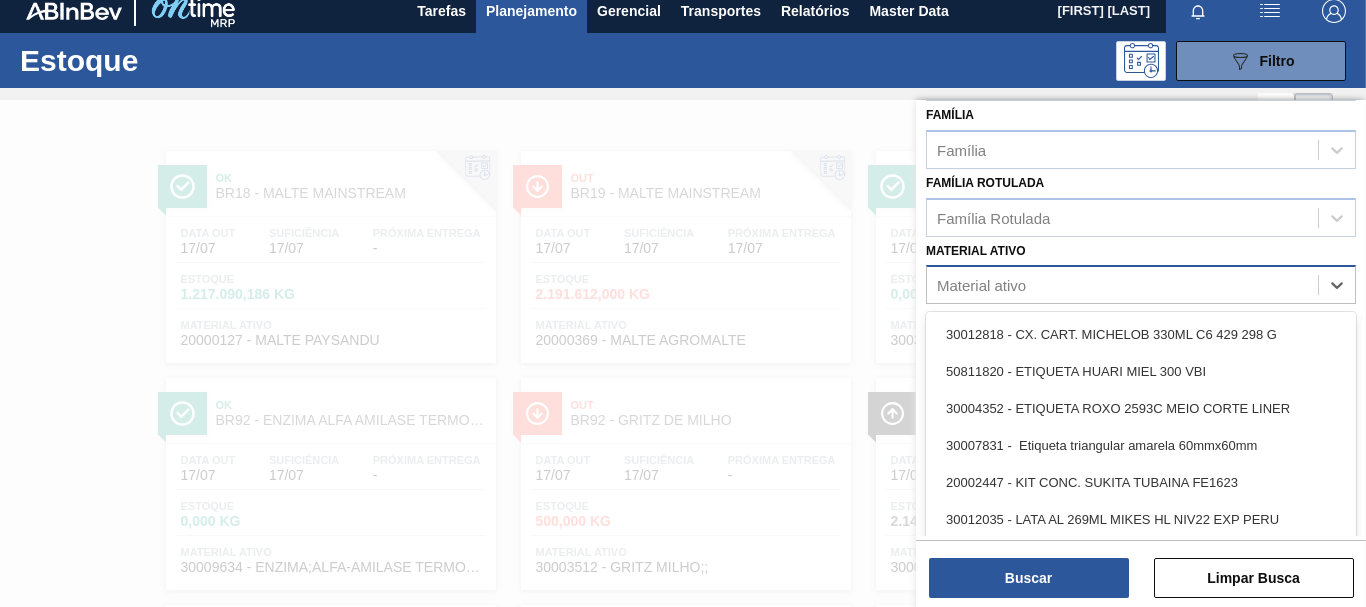 scroll, scrollTop: 13, scrollLeft: 0, axis: vertical 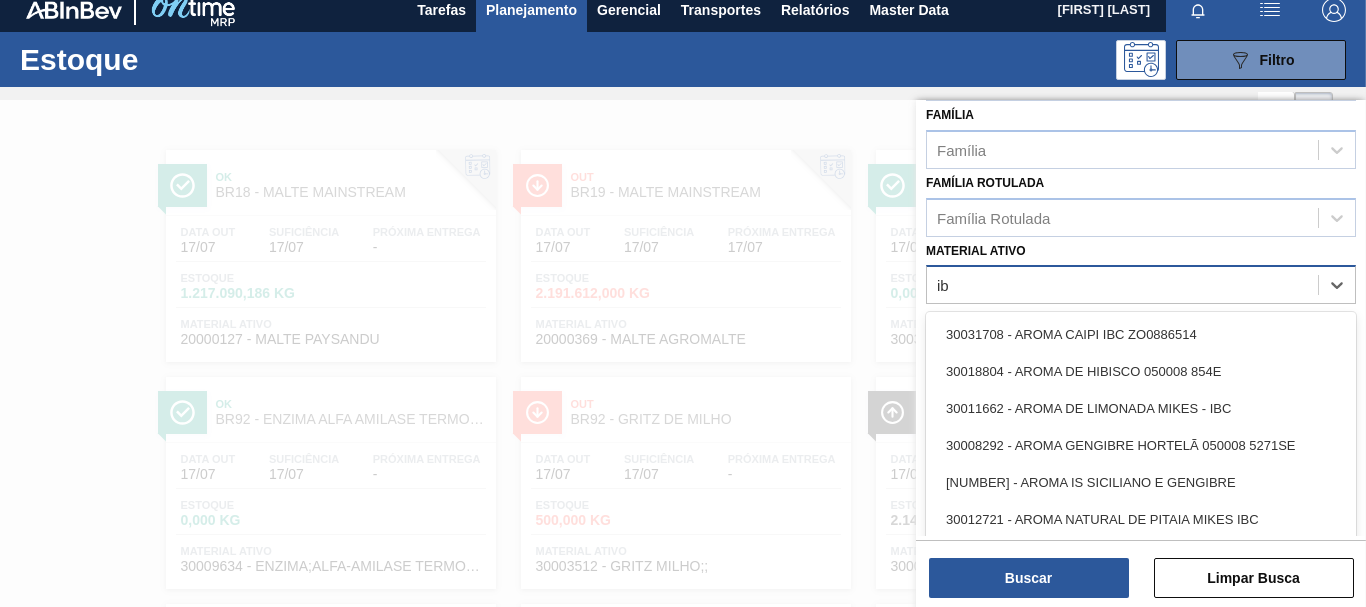 type on "ibc" 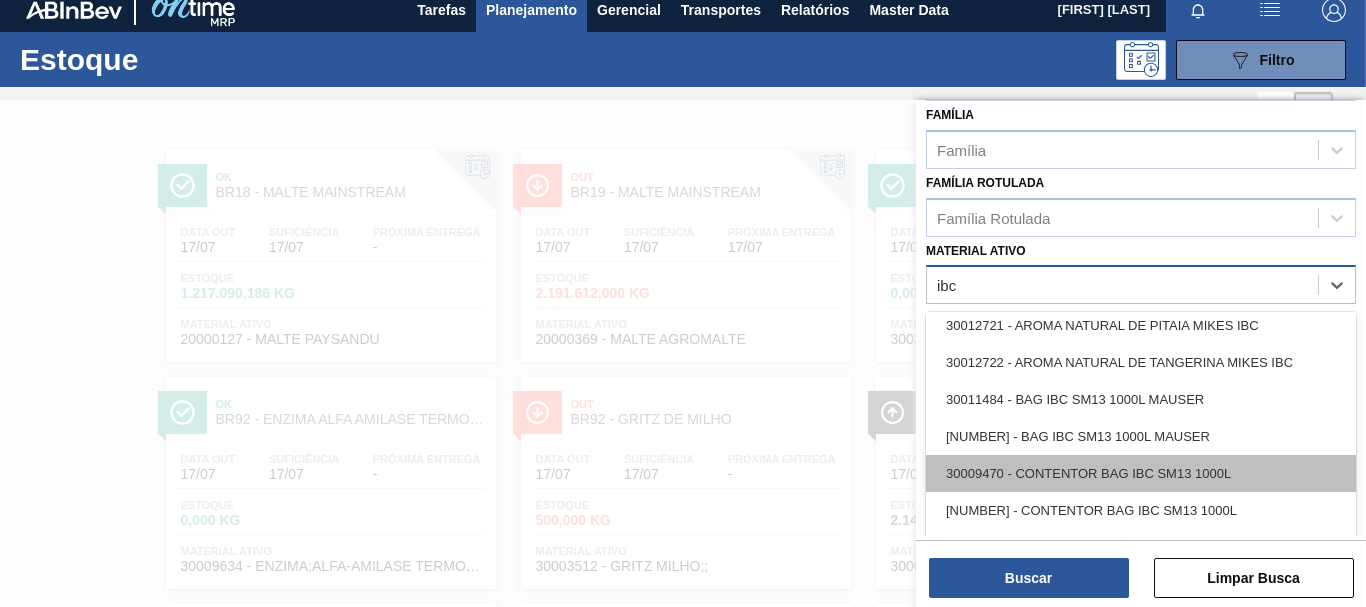 scroll, scrollTop: 128, scrollLeft: 0, axis: vertical 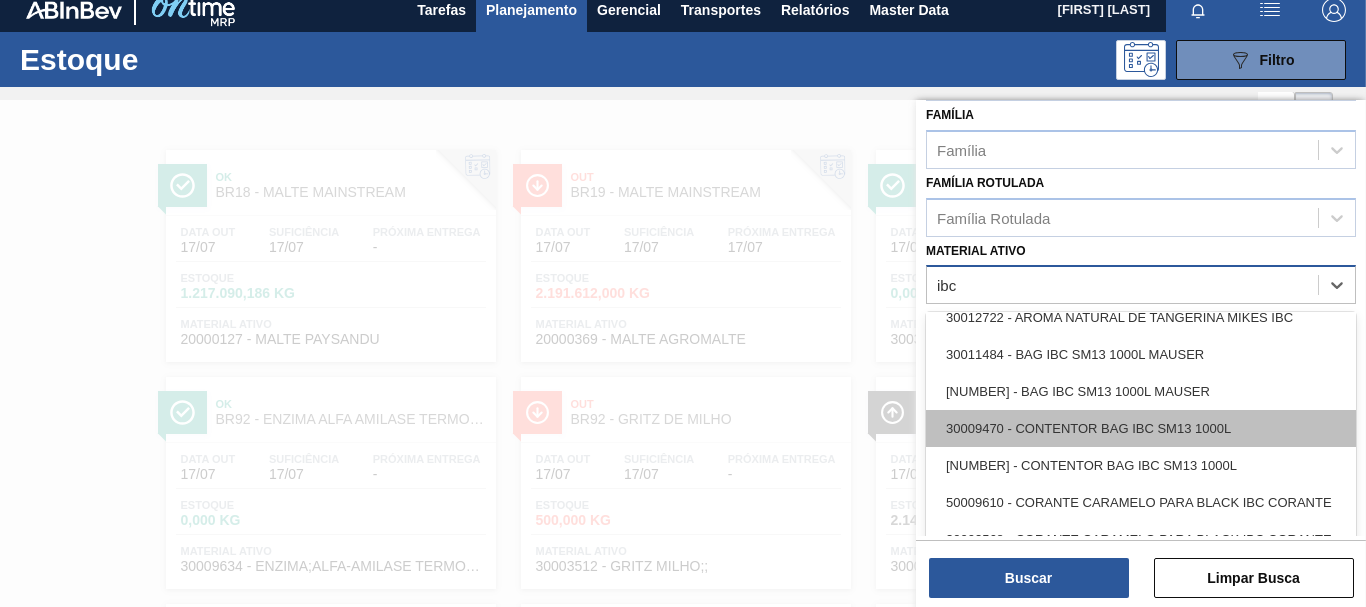 click on "30009470 - CONTENTOR BAG IBC SM13 1000L" at bounding box center [1141, 428] 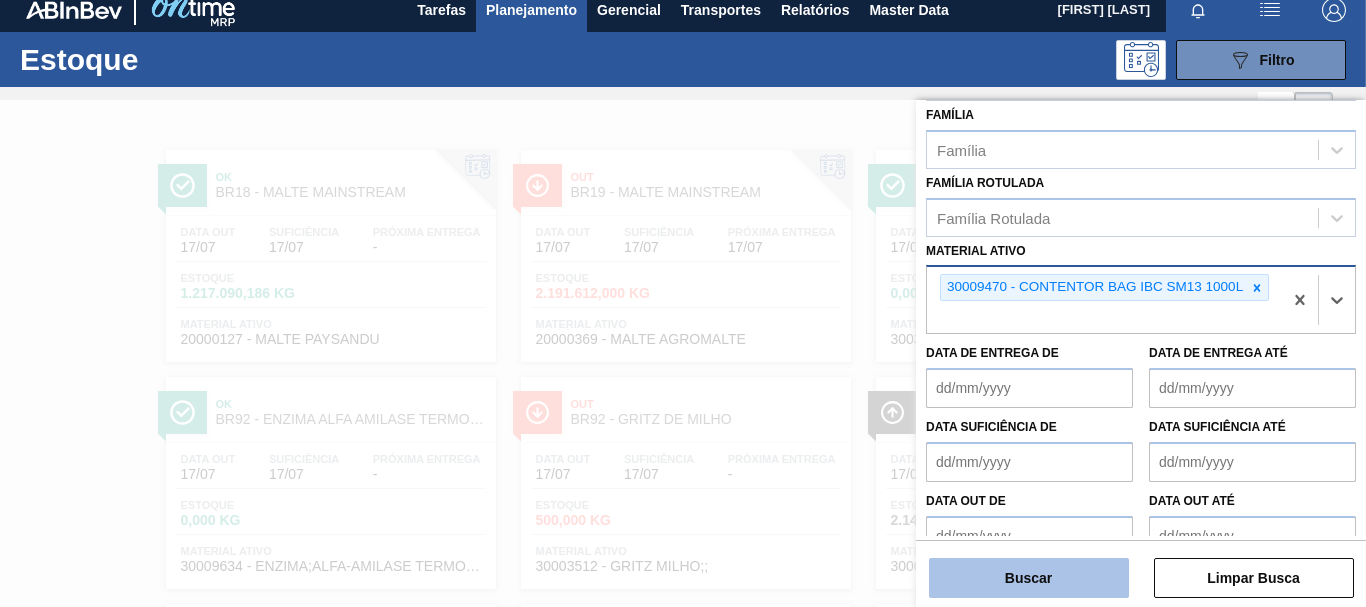 click on "Buscar" at bounding box center (1029, 578) 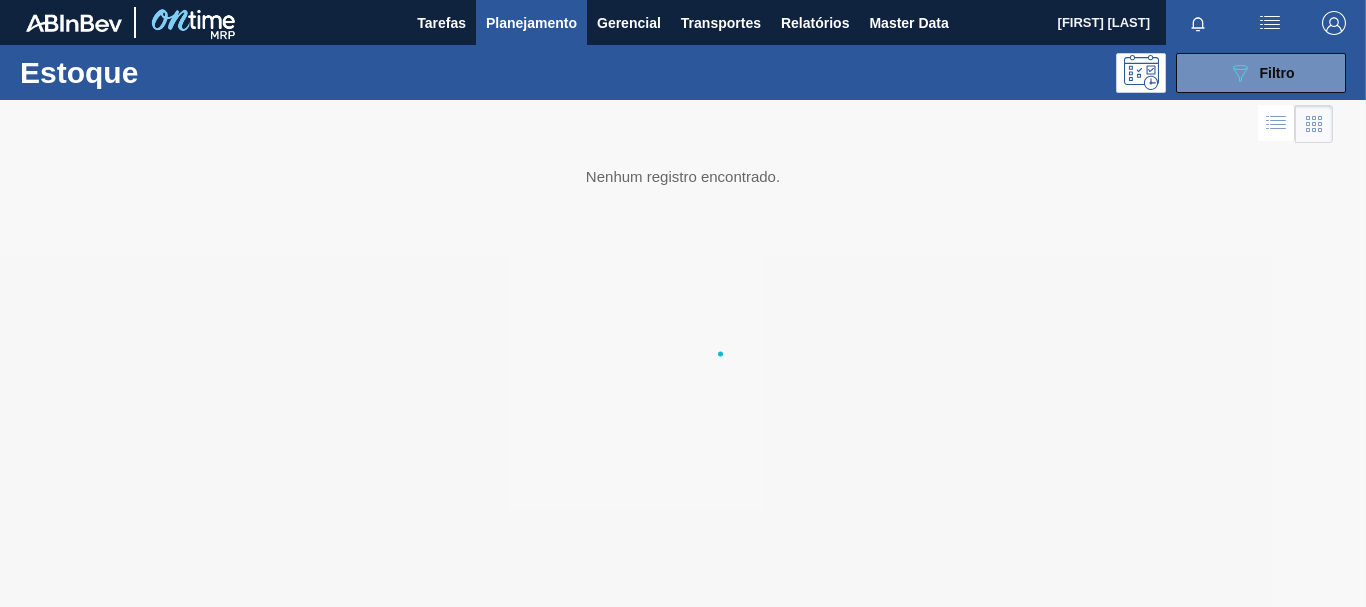 scroll, scrollTop: 0, scrollLeft: 0, axis: both 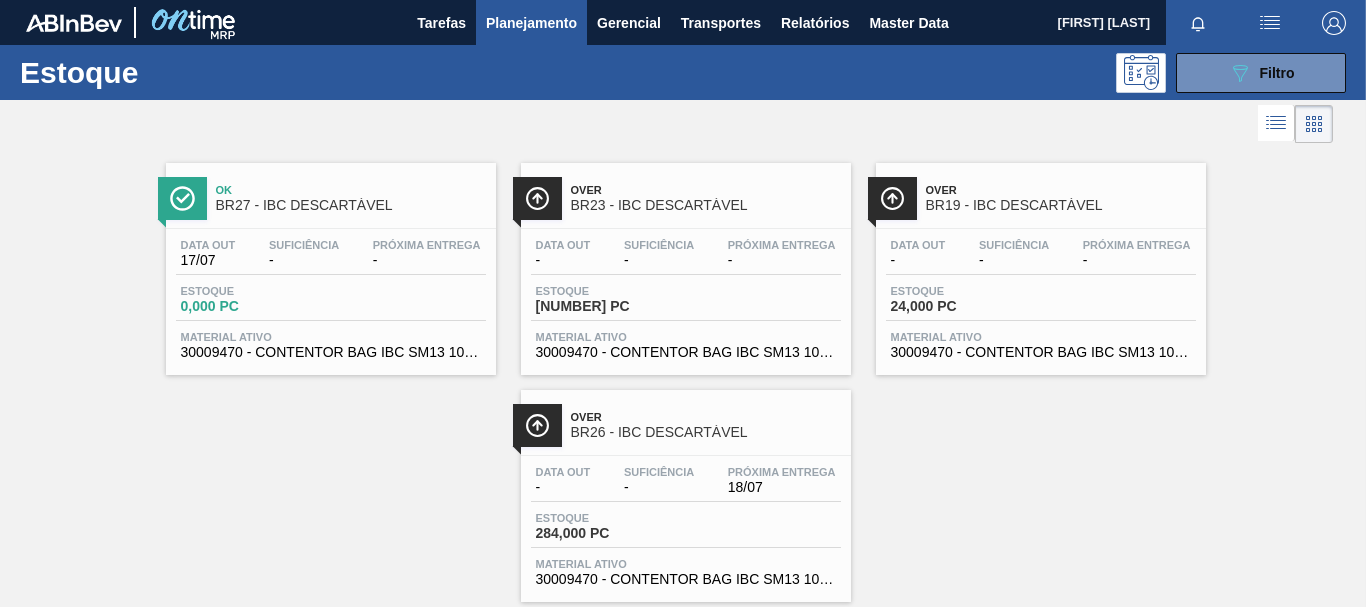 click on "BR26 - IBC DESCARTÁVEL" at bounding box center [706, 432] 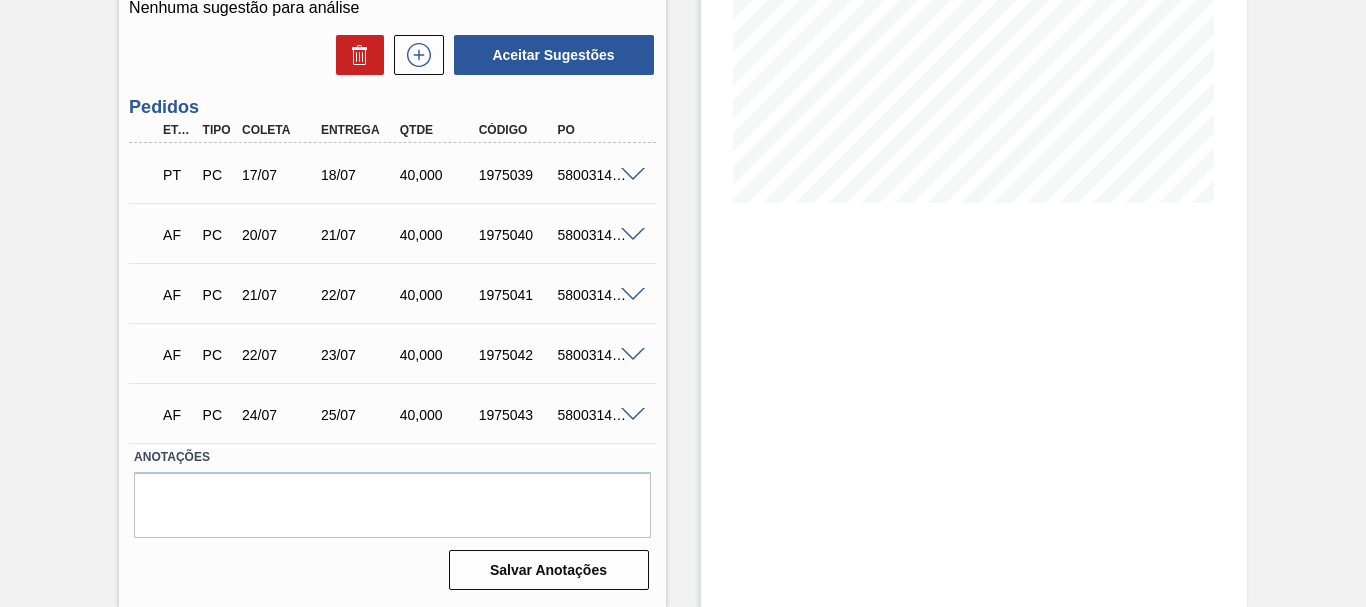 scroll, scrollTop: 299, scrollLeft: 0, axis: vertical 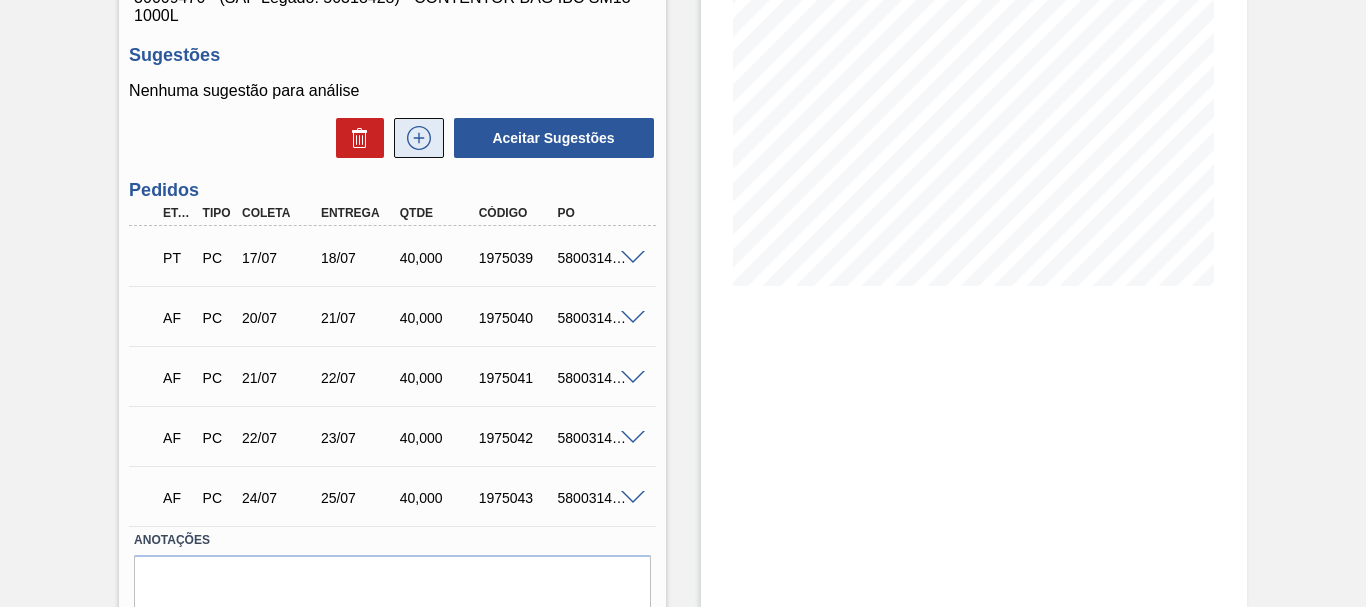 click 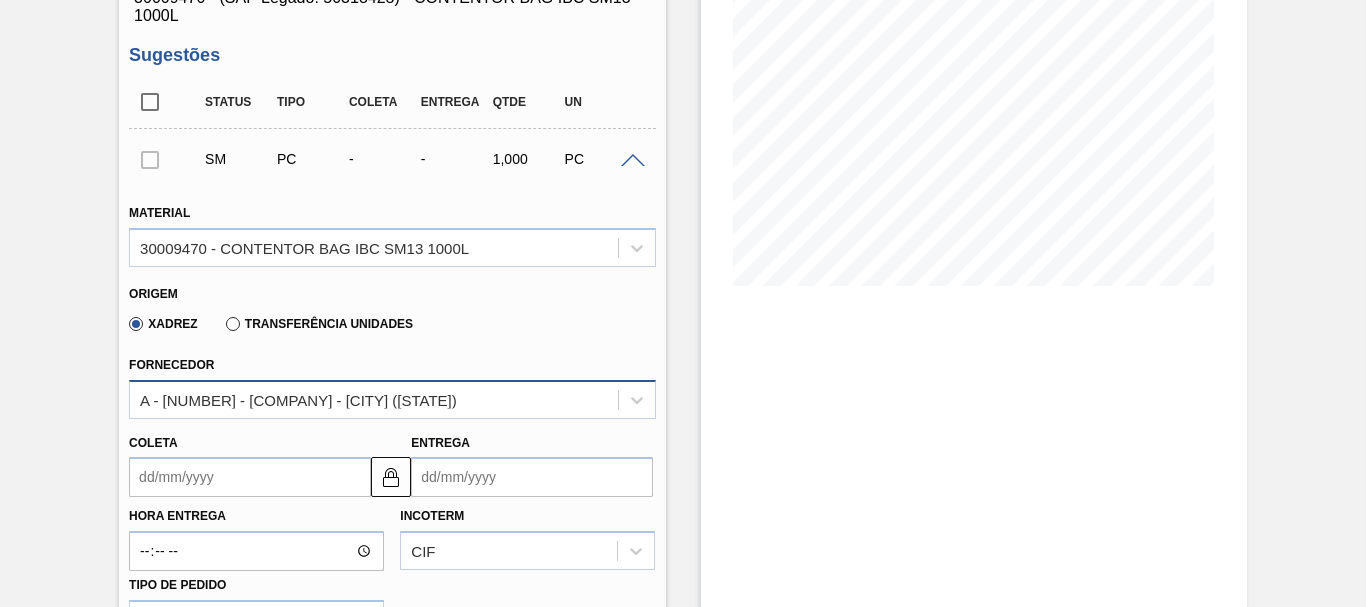 scroll, scrollTop: 465, scrollLeft: 0, axis: vertical 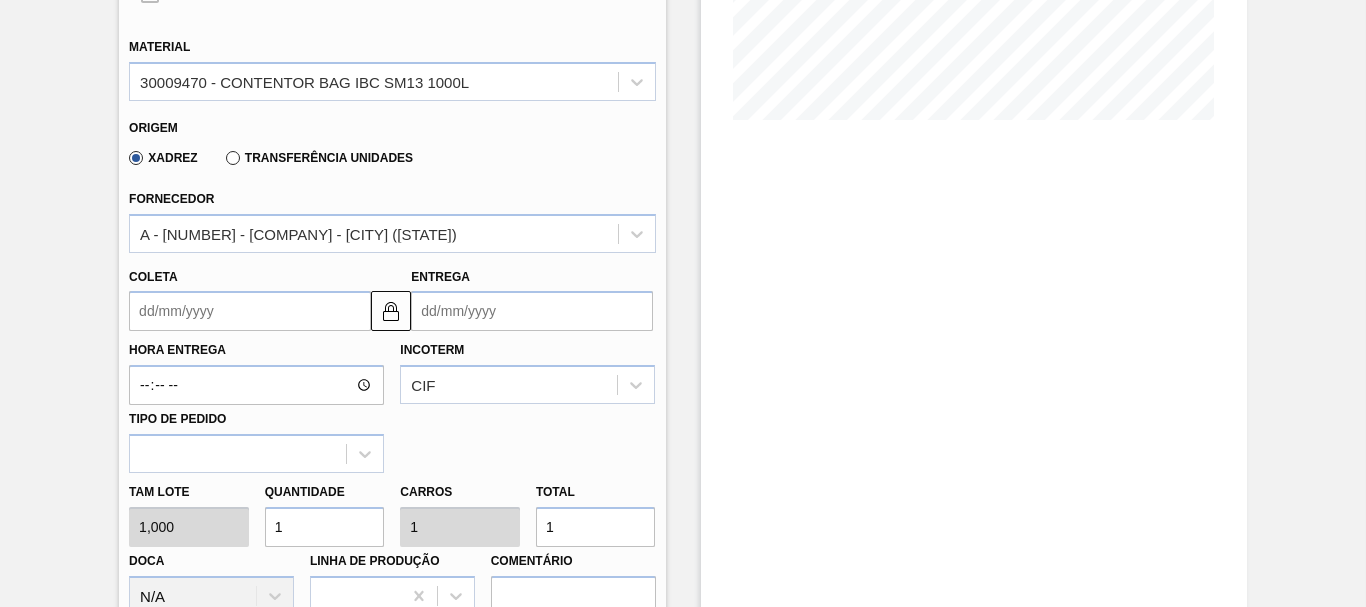 click on "Coleta" at bounding box center [250, 311] 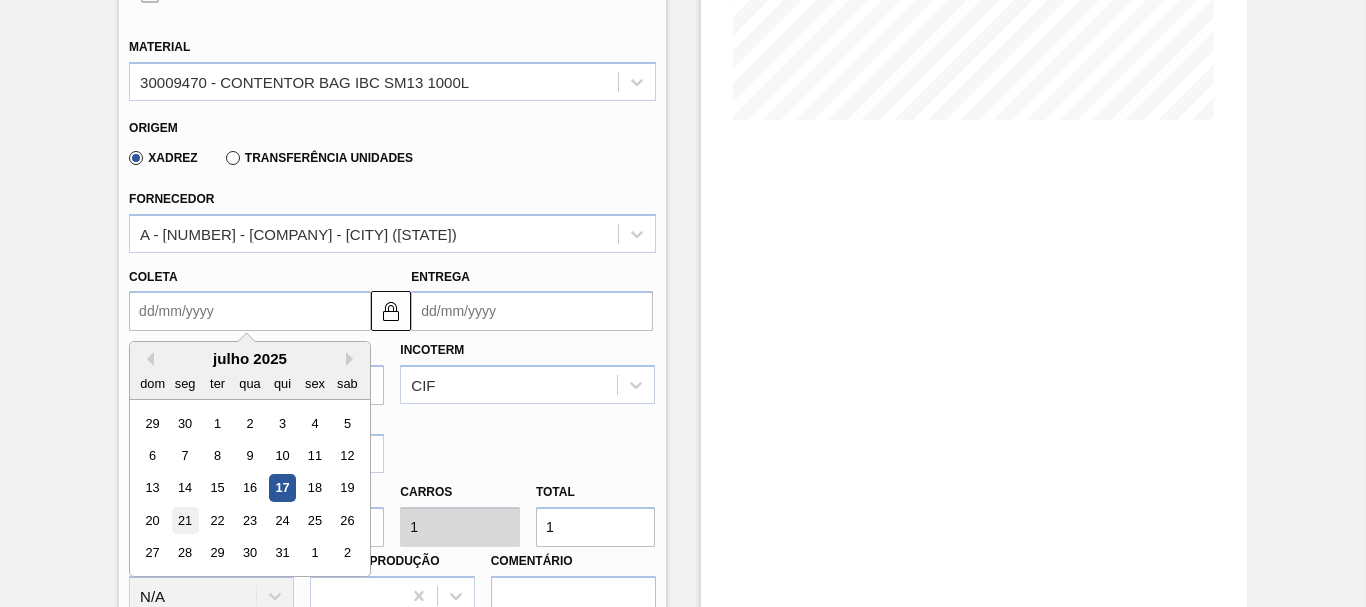 click on "21" at bounding box center [185, 520] 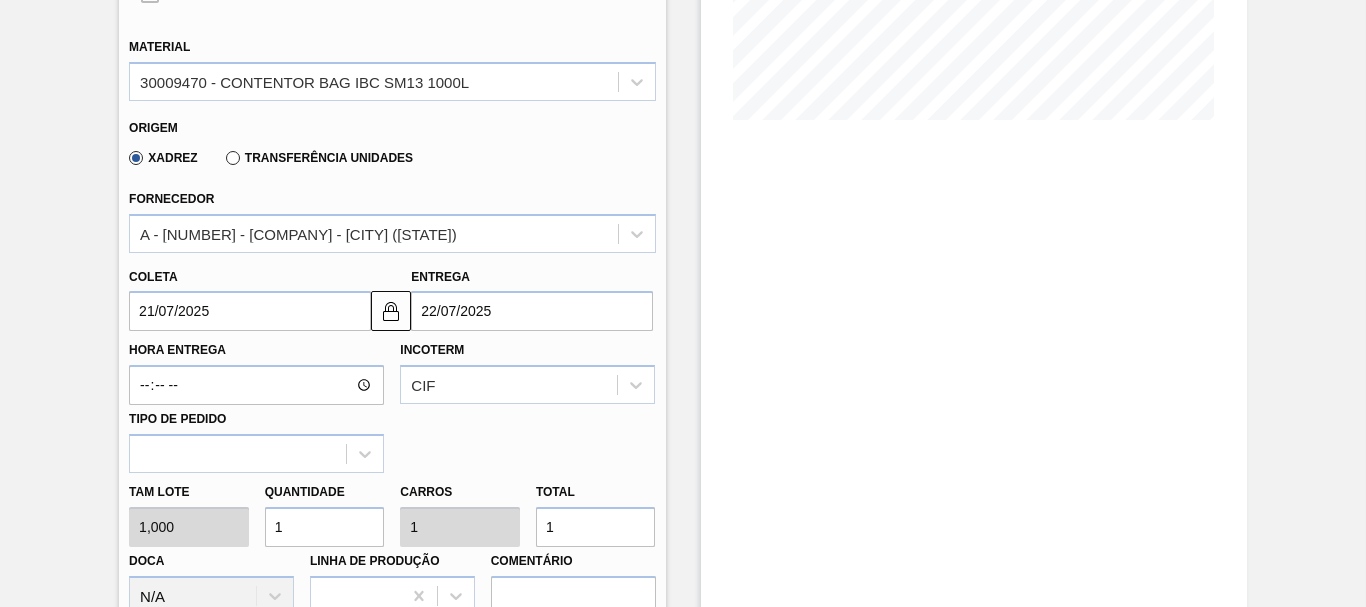 scroll, scrollTop: 549, scrollLeft: 0, axis: vertical 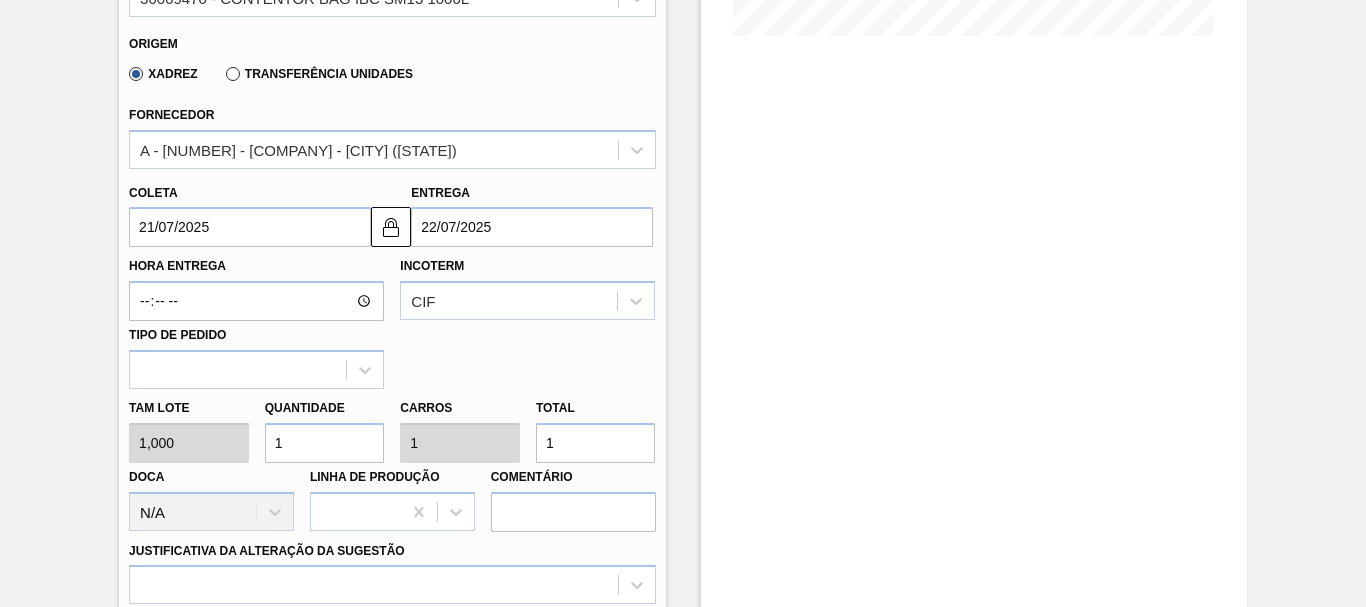 click on "Tam lote 1,000 Quantidade 1 Carros 1 Total 1 Doca N/A Linha de Produção Comentário" at bounding box center [392, 460] 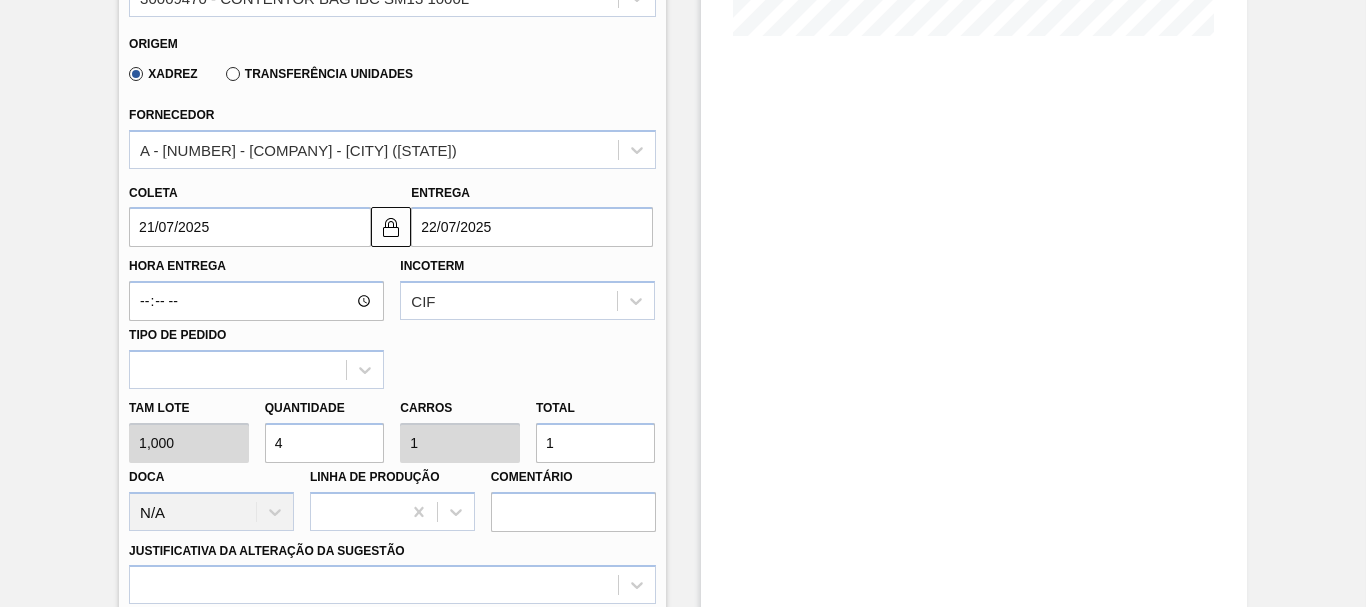type on "4" 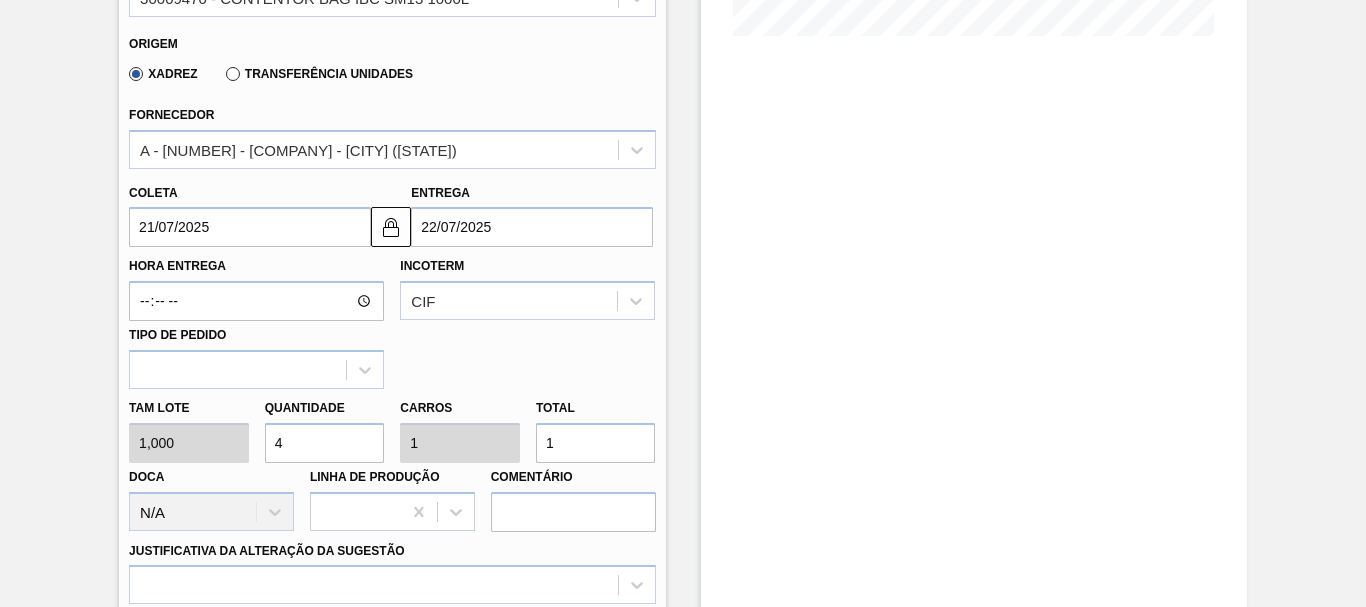 type on "4" 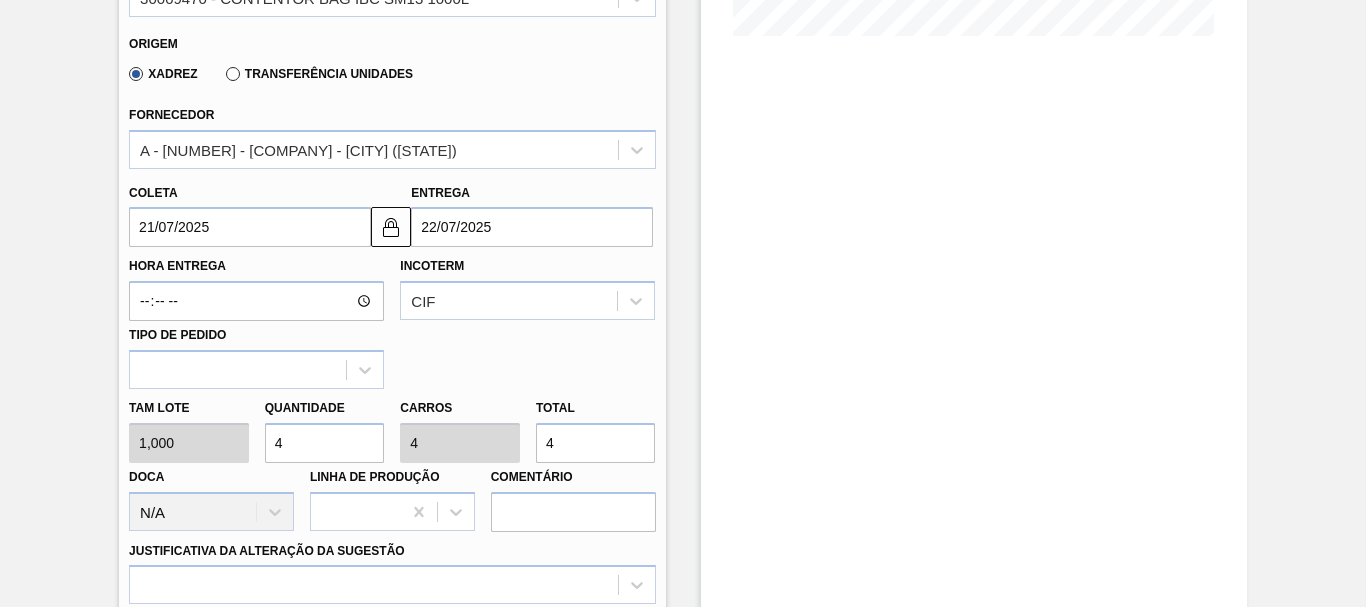type on "40" 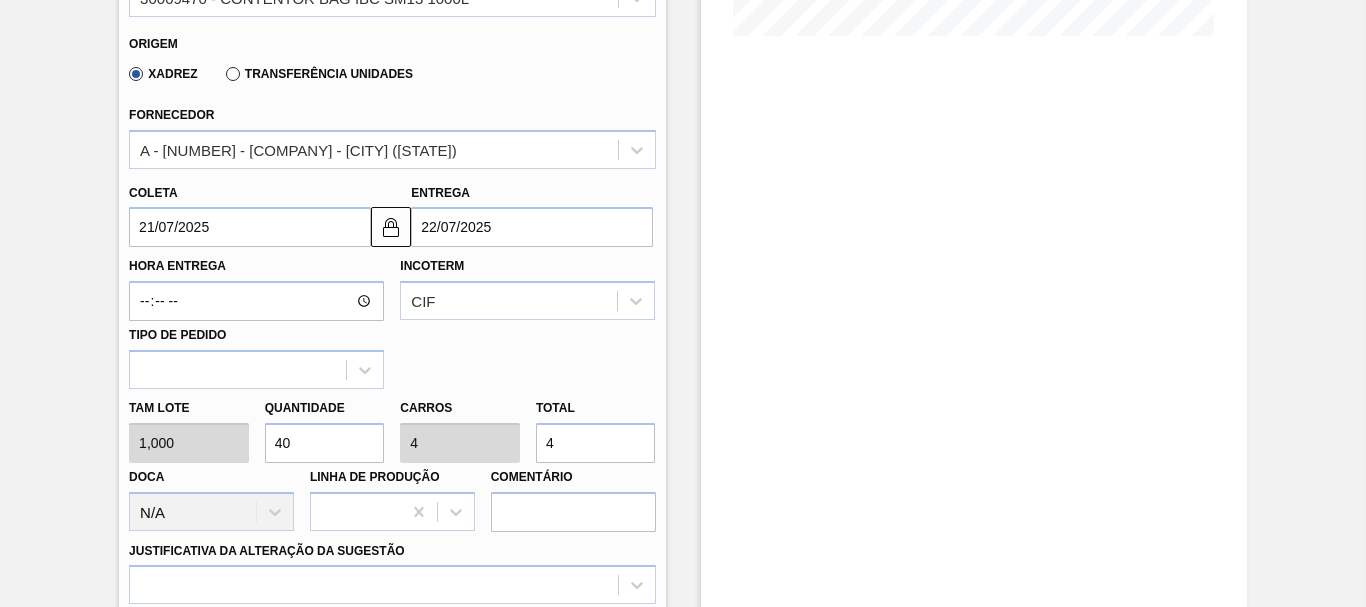 type on "40" 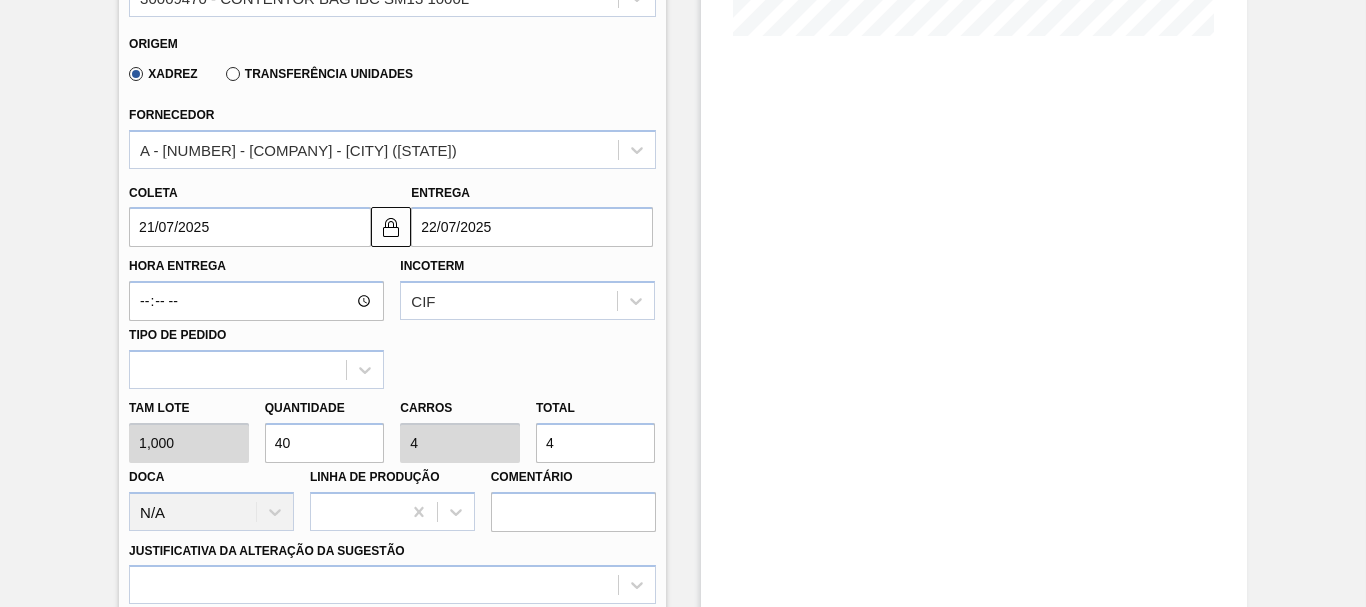 type on "40" 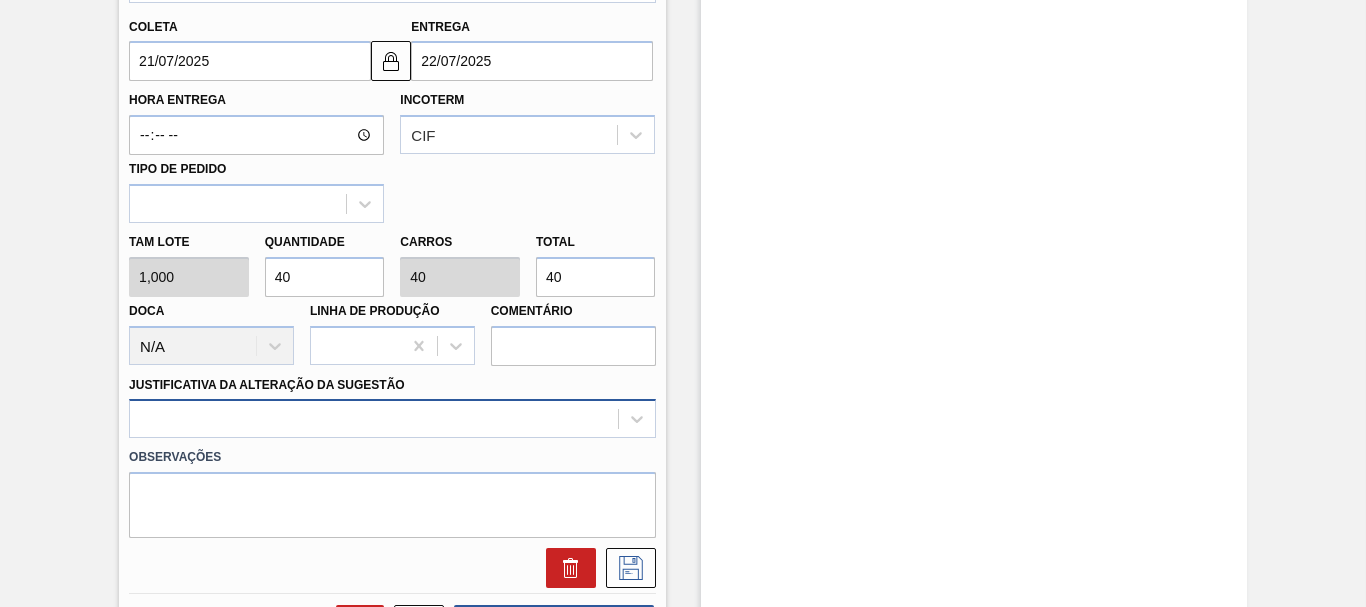 type on "40" 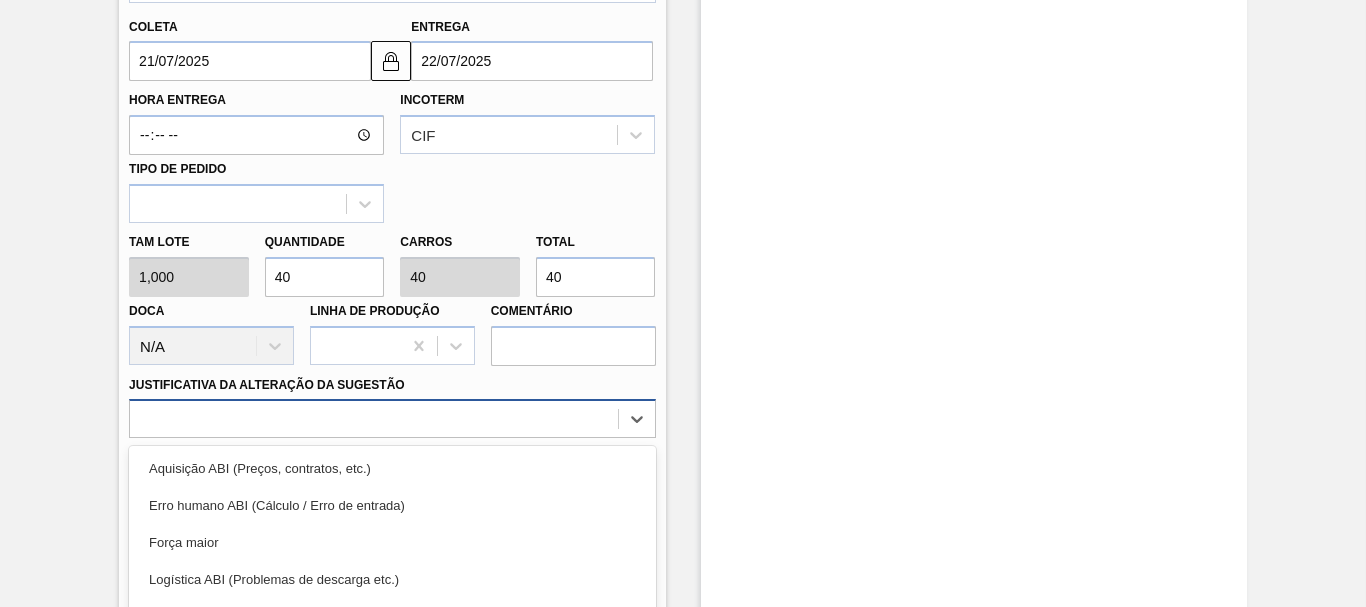 click on "option Logística ABI (Problemas de descarga etc.) focused, 4 of 18. 18 results available. Use Up and Down to choose options, press Enter to select the currently focused option, press Escape to exit the menu, press Tab to select the option and exit the menu. Aquisição ABI (Preços, contratos, etc.) Erro humano ABI (Cálculo / Erro de entrada) Força maior Logística ABI (Problemas de descarga etc.) Master data incorreto ABI (LT, MOQ, etc.) Outro Outro problema com o fornecedor - Mudança de fornecedor Planejamento ABI - Alteração gráfica ou VBI Planejamento ABI - Indisponibilidade de matéria-prima Planejamento ABI - Plano de produção Planejamento de transporte ABI (Otimização de caminhão etc.) Problema de qualidade Relacionado a política de inventório ABI Relacionado ao fornecedor - Atrasos, limitações de capacidade, etc. Relacionado ao fornecedor - Problemas de entrega Relacionado ao fornecedor - Sem estoque Relacionado ao fornecimento ABI (Quebra de linha etc.)" at bounding box center (392, 418) 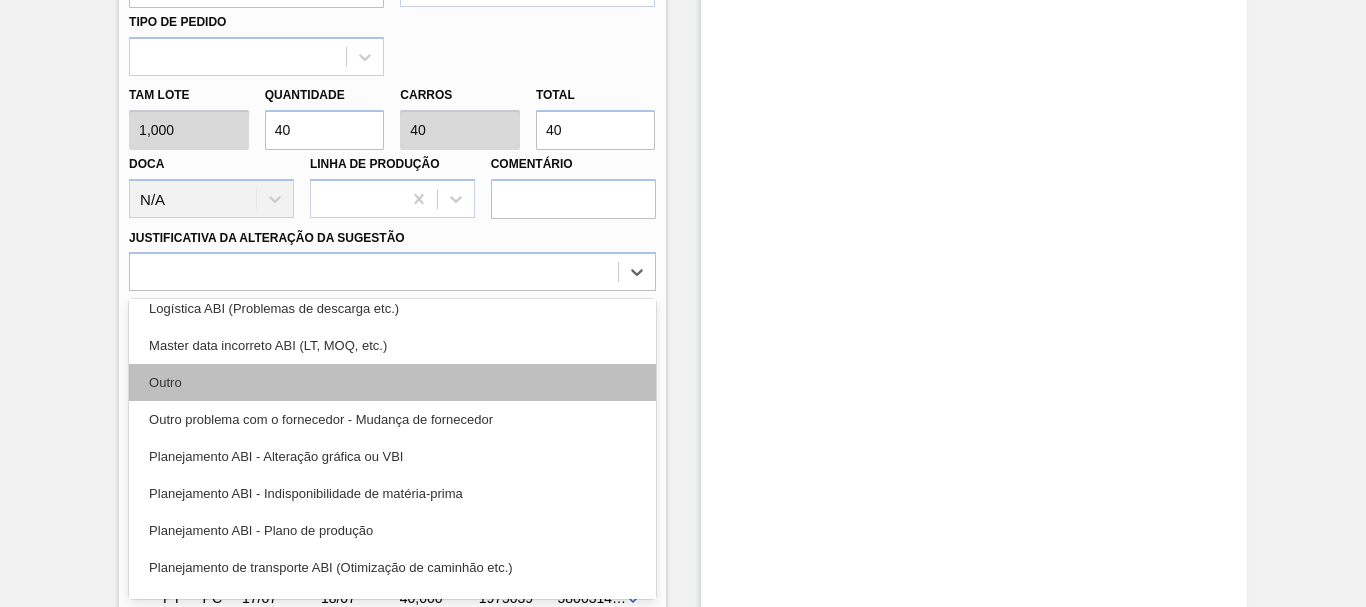 scroll, scrollTop: 0, scrollLeft: 0, axis: both 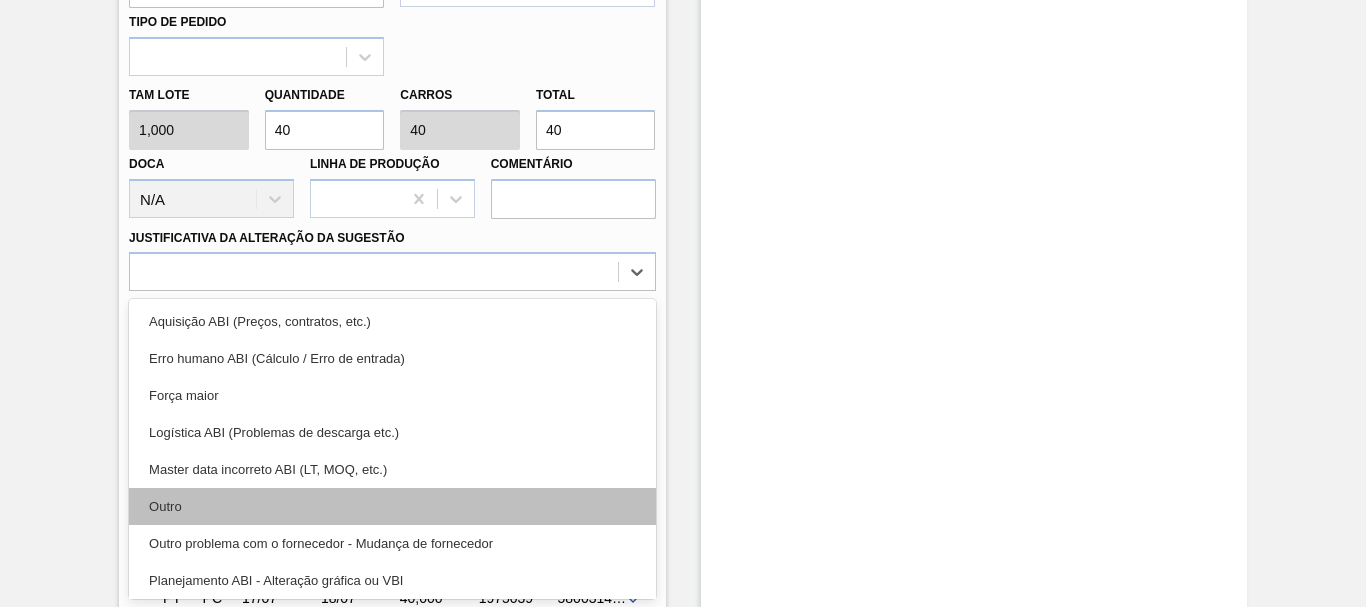 click on "Outro" at bounding box center [392, 506] 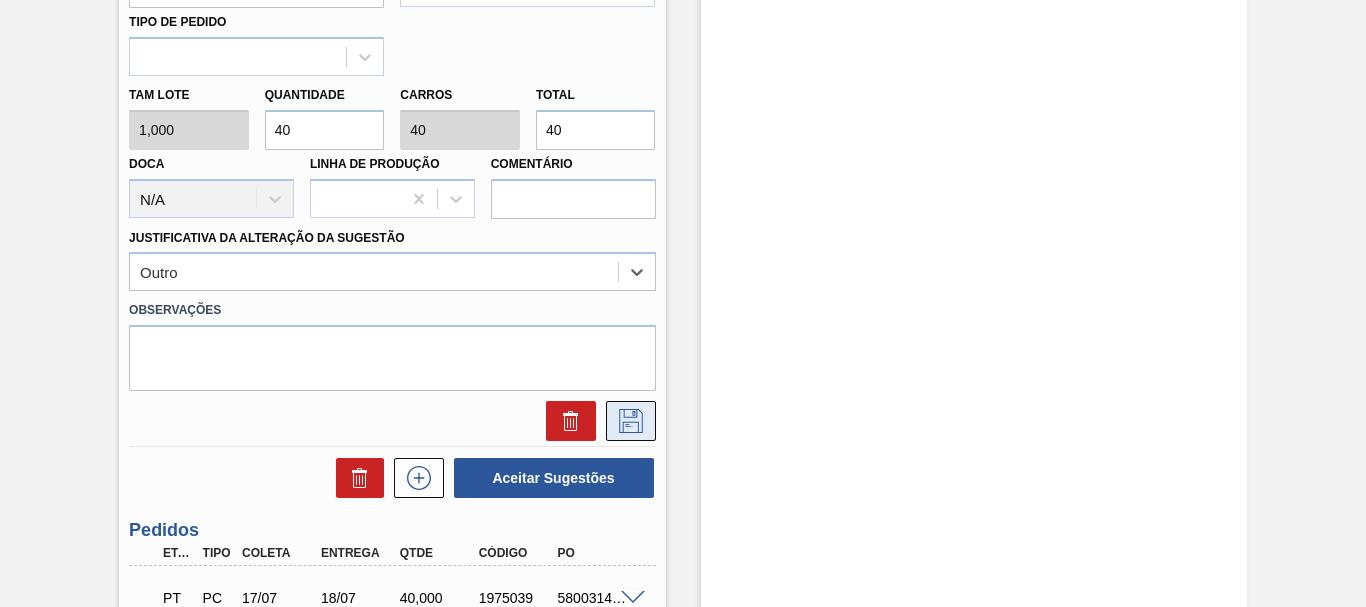 click 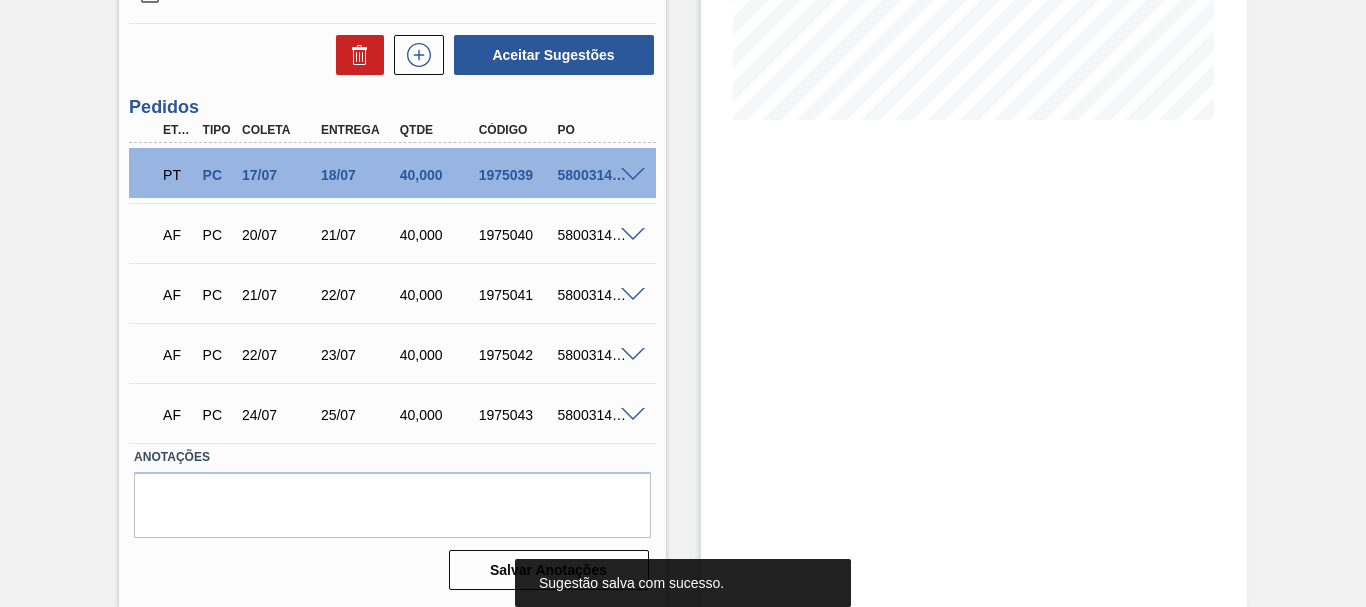 scroll, scrollTop: 132, scrollLeft: 0, axis: vertical 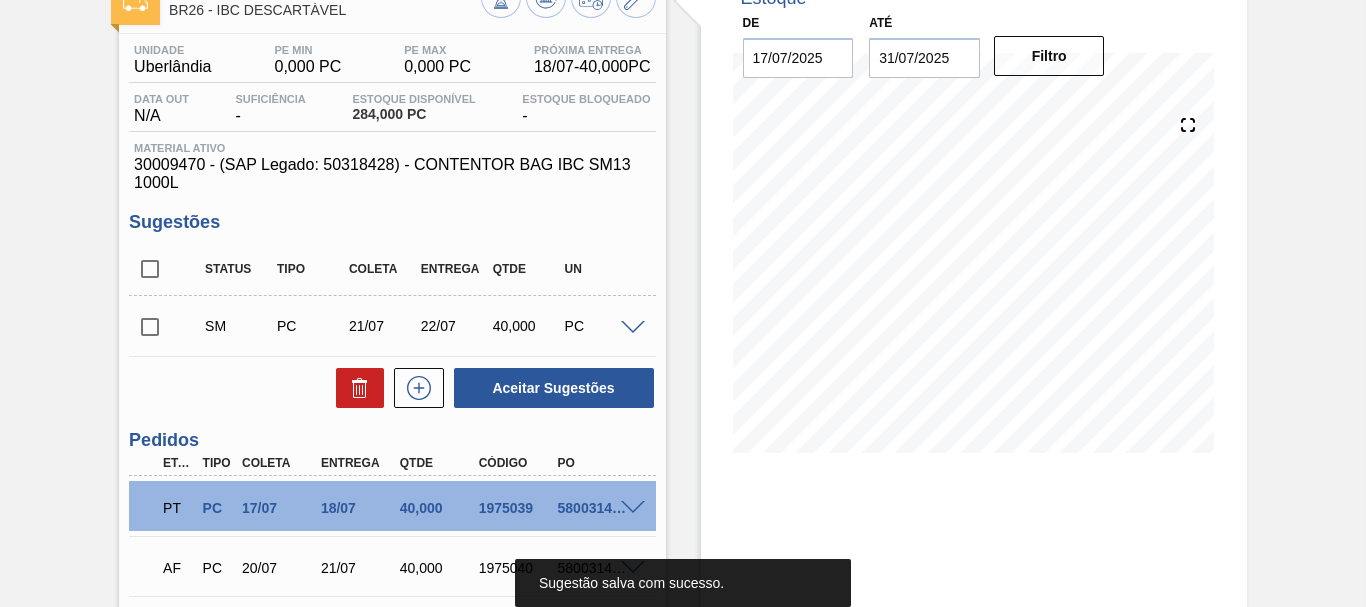 click at bounding box center (150, 327) 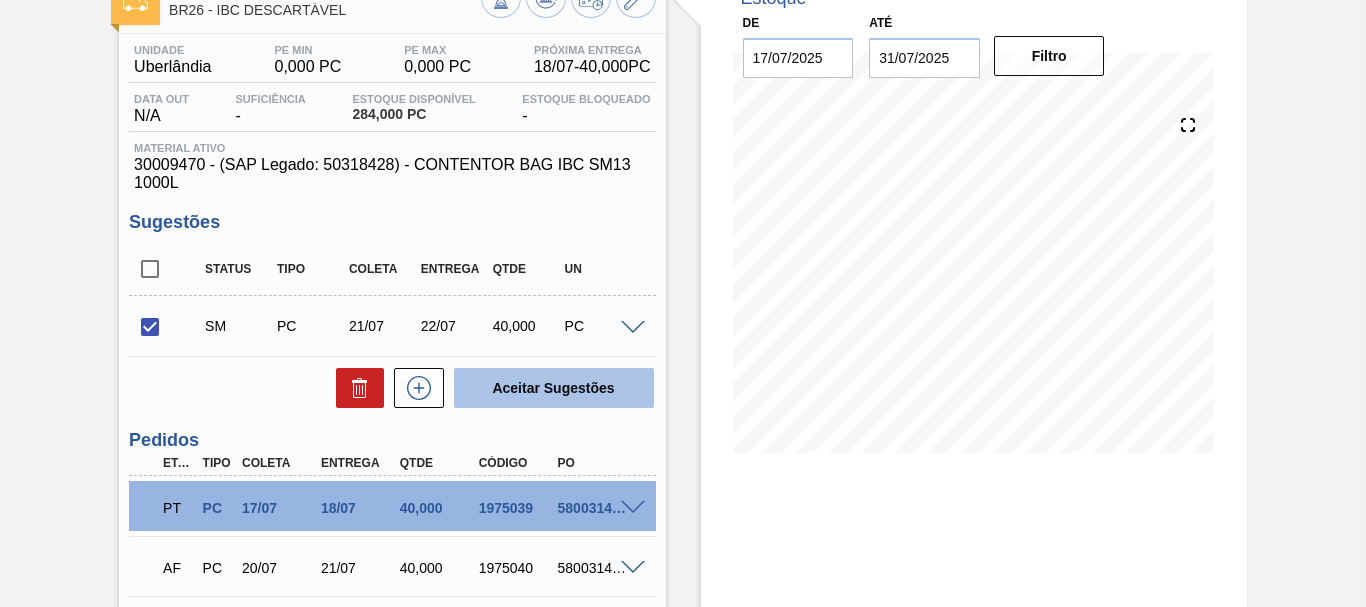 click on "Aceitar Sugestões" at bounding box center (554, 388) 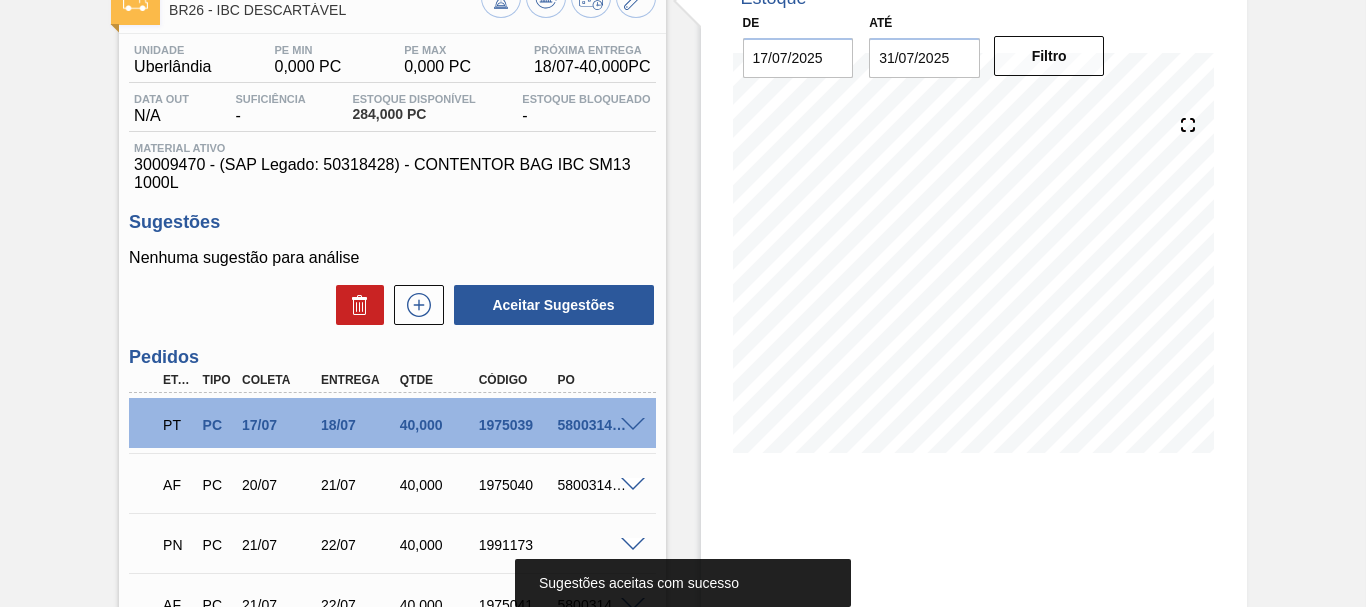 scroll, scrollTop: 442, scrollLeft: 0, axis: vertical 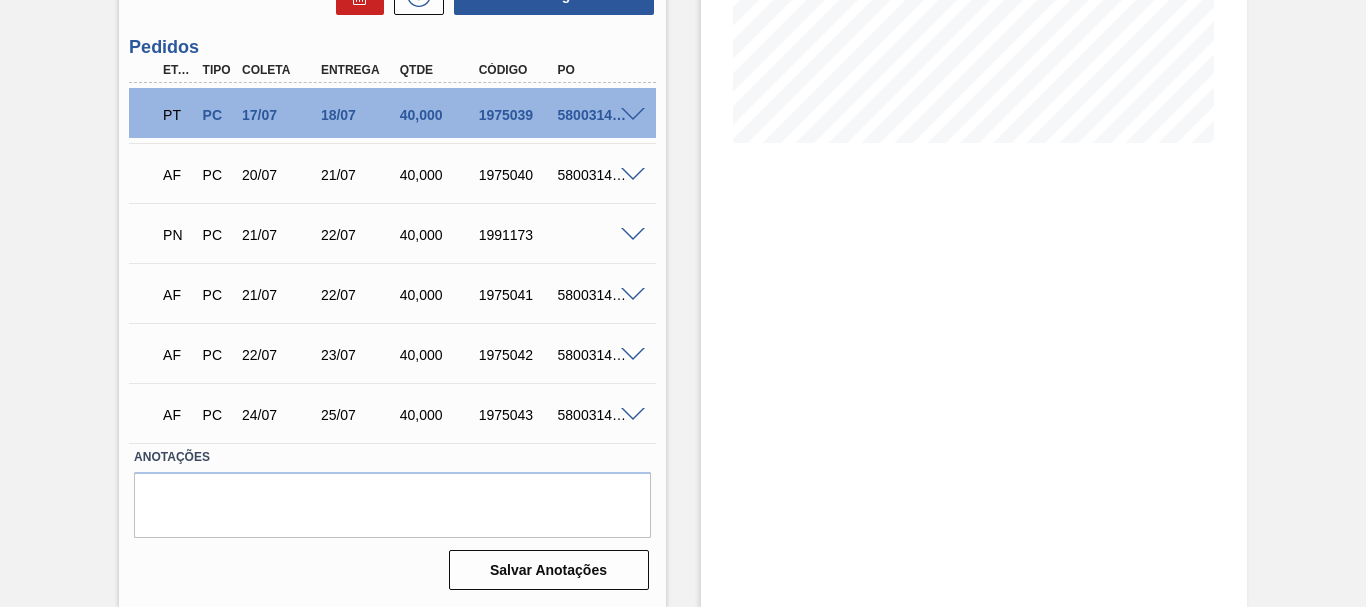 click at bounding box center (633, 235) 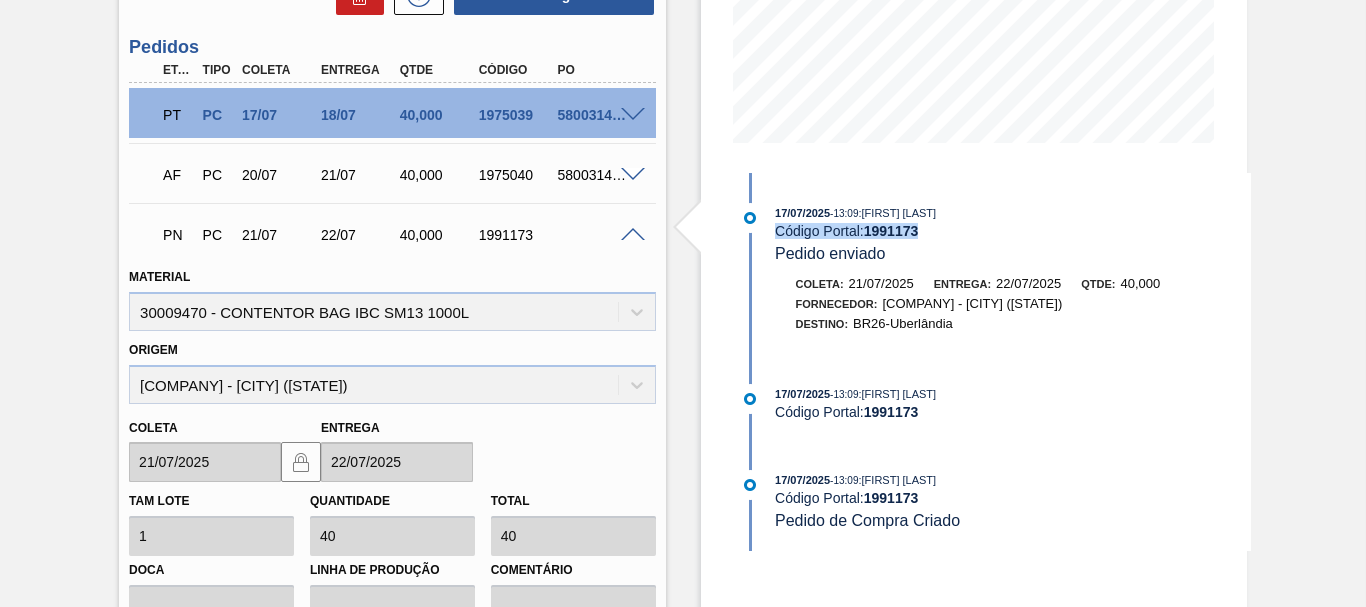 drag, startPoint x: 928, startPoint y: 232, endPoint x: 773, endPoint y: 230, distance: 155.01291 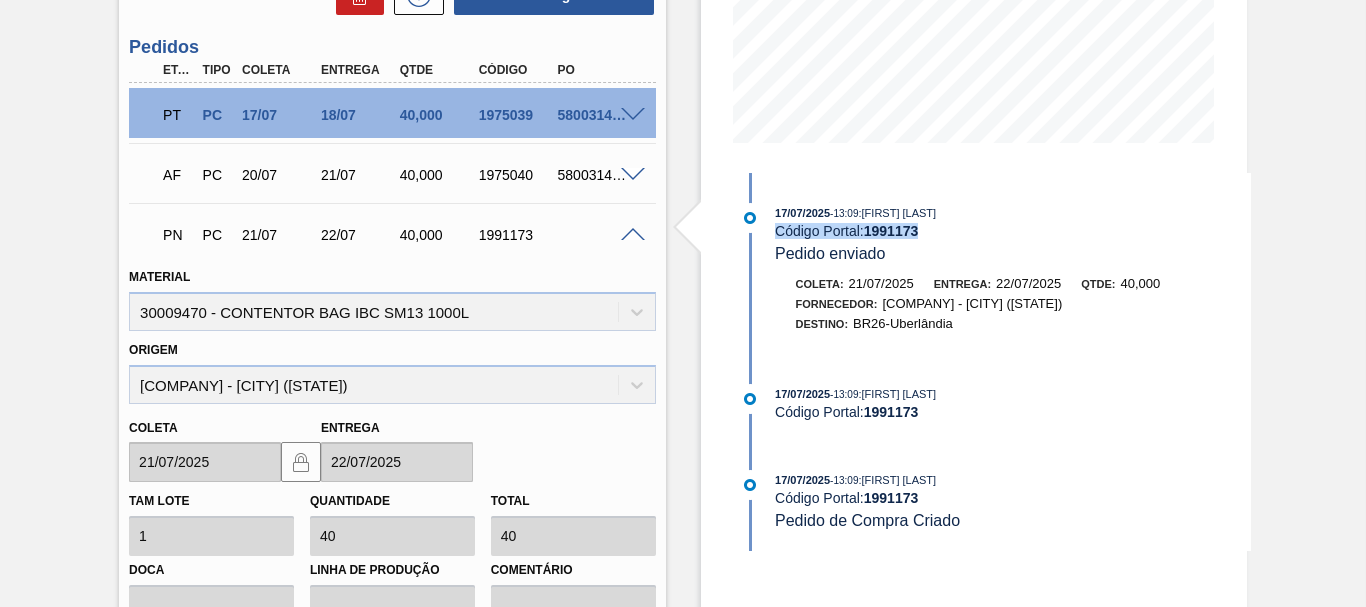 click on "Código Portal:  [NUMBER]" at bounding box center [1012, 231] 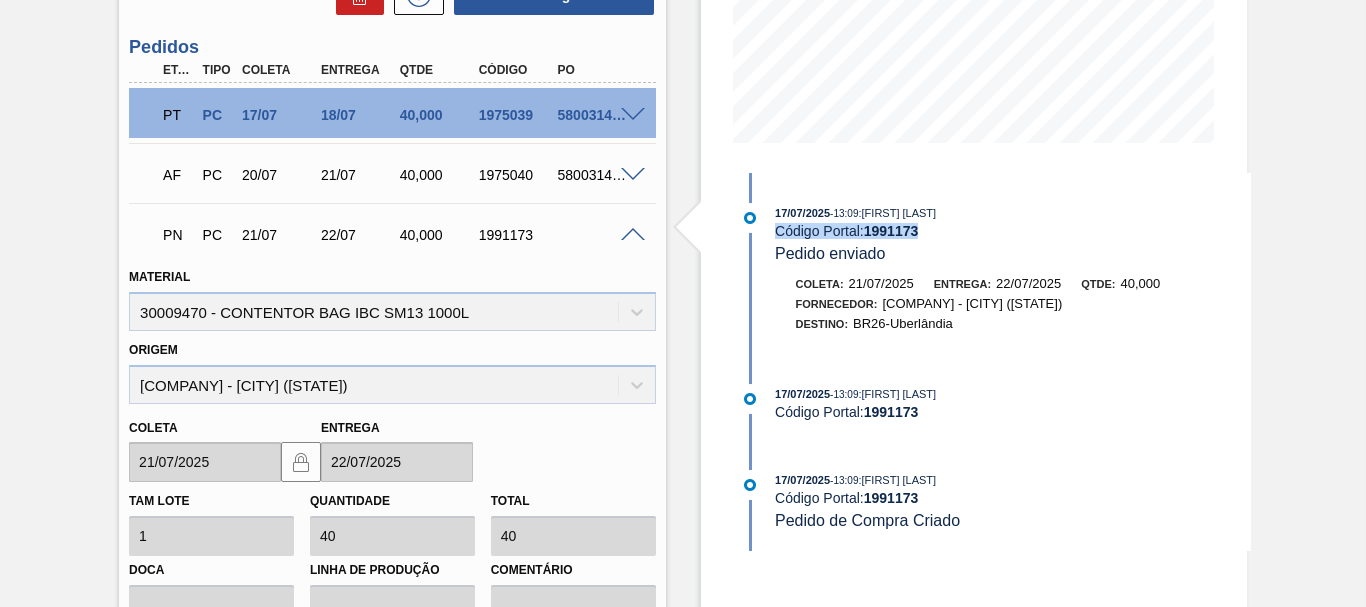 copy on "Código Portal:  [NUMBER]" 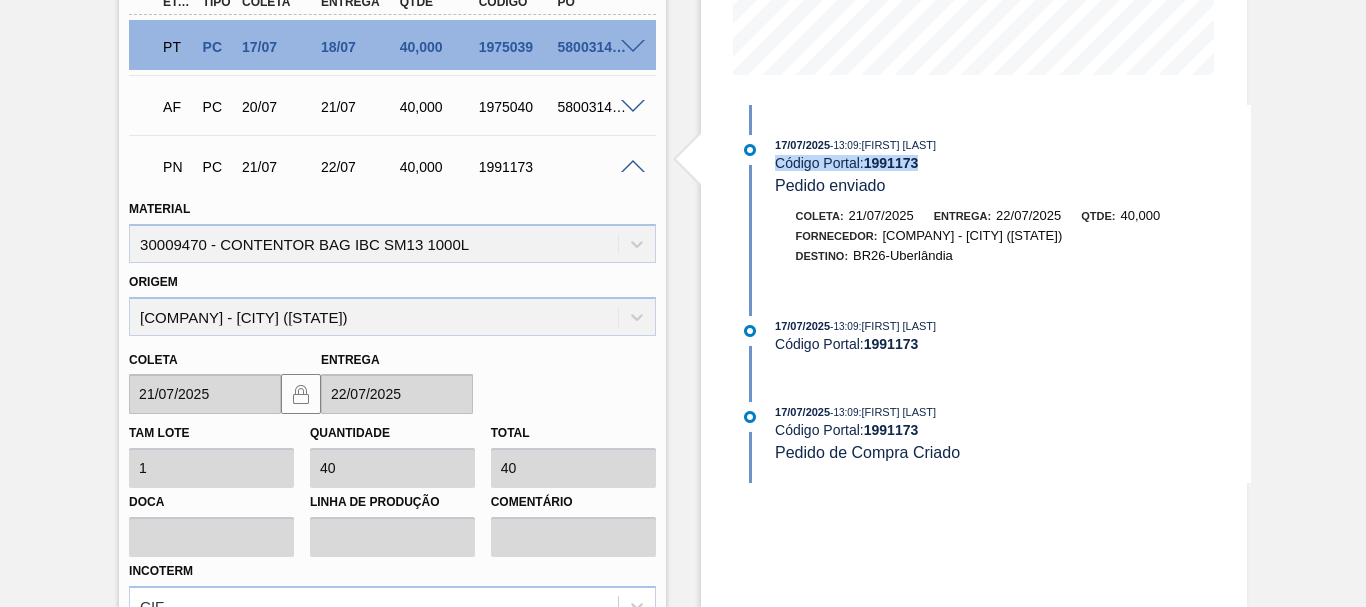 scroll, scrollTop: 427, scrollLeft: 0, axis: vertical 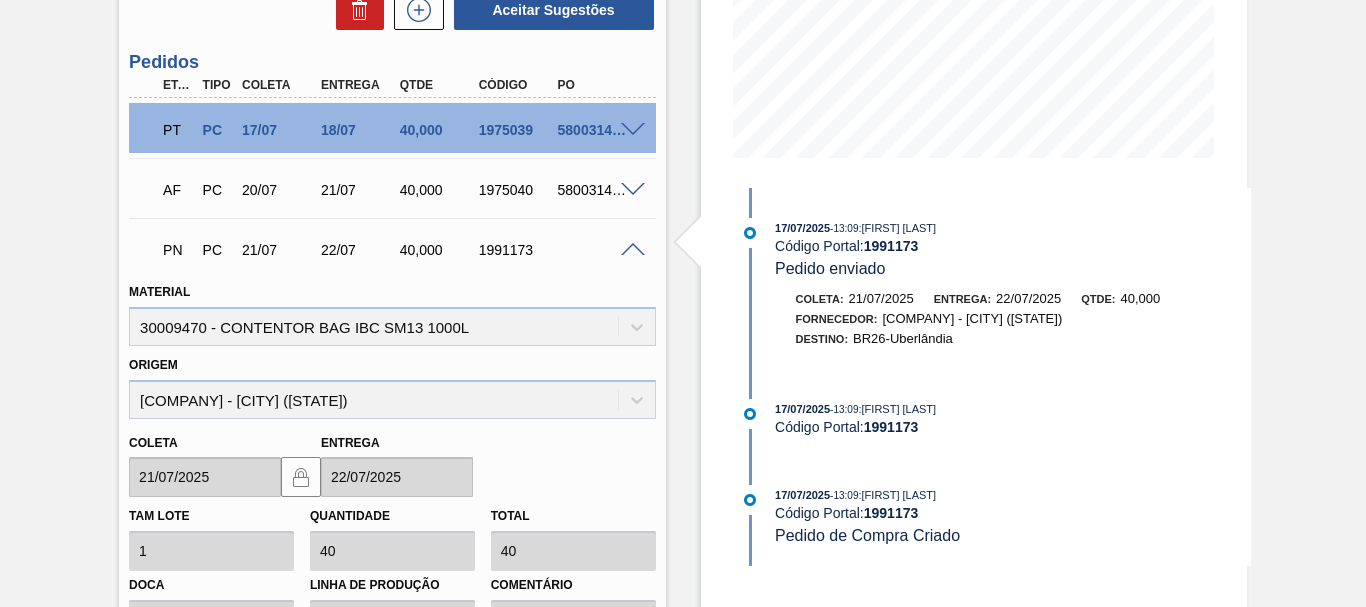 click at bounding box center [633, 250] 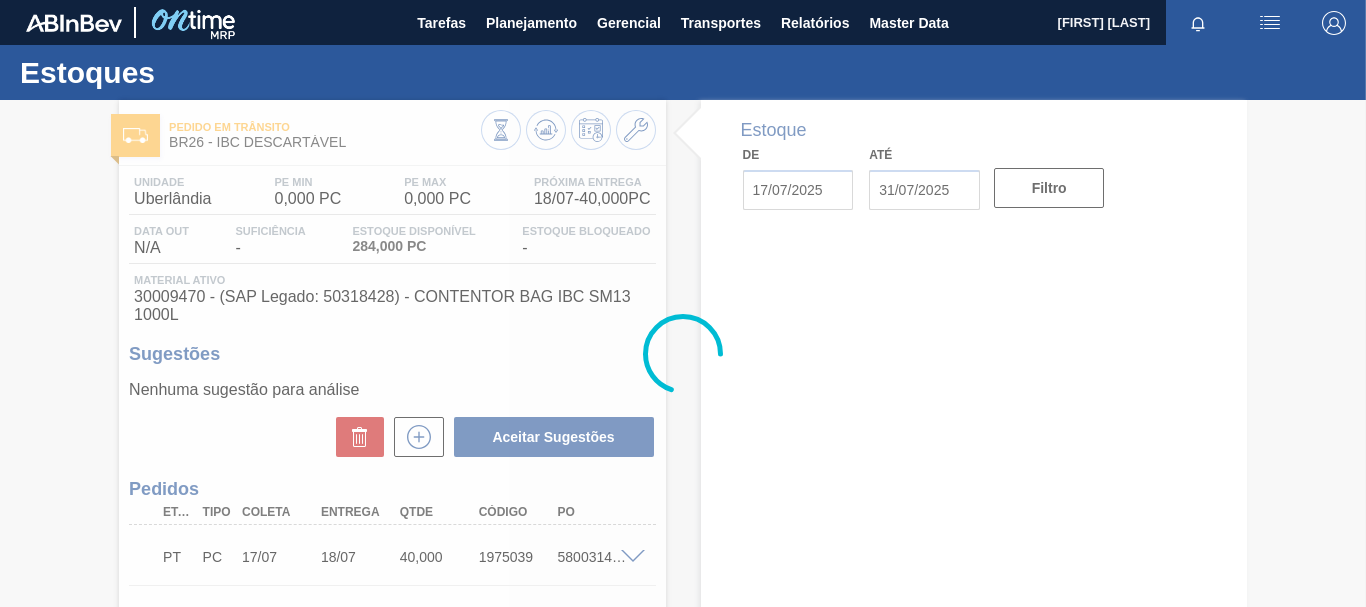 scroll, scrollTop: 0, scrollLeft: 0, axis: both 